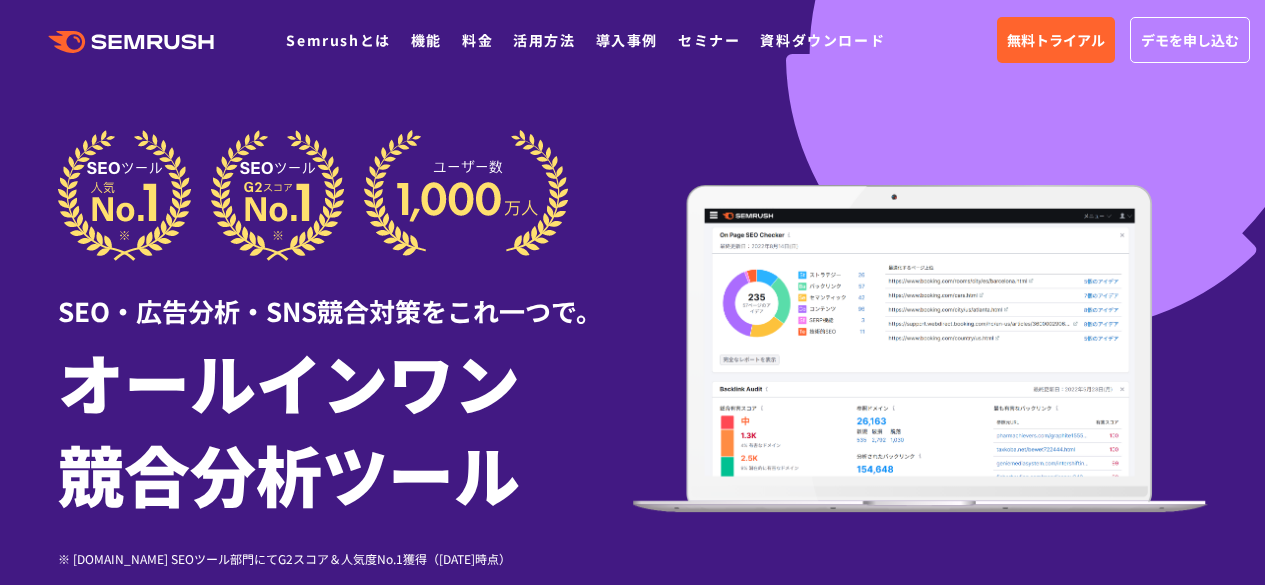 scroll, scrollTop: 0, scrollLeft: 0, axis: both 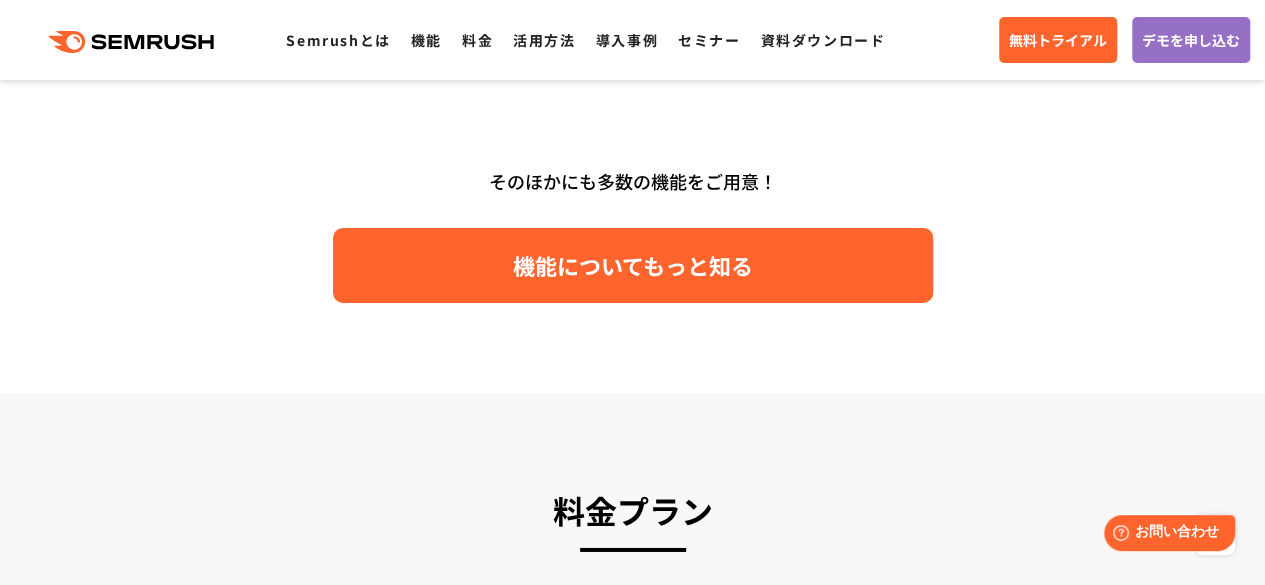 click on "機能についてもっと知る" at bounding box center (633, 265) 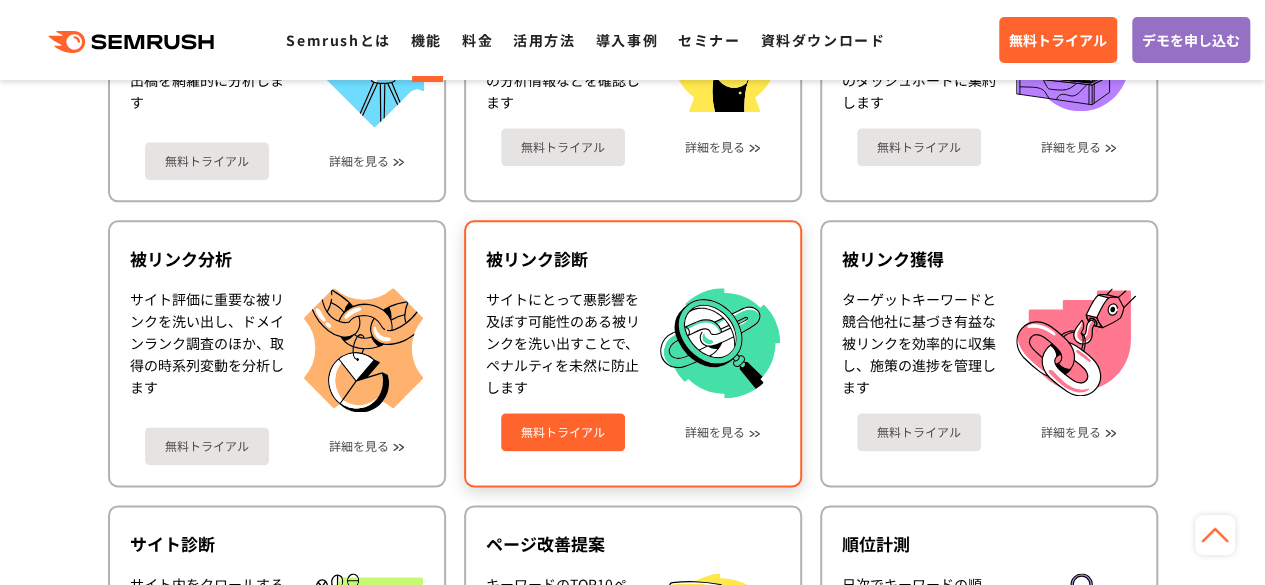 scroll, scrollTop: 1000, scrollLeft: 0, axis: vertical 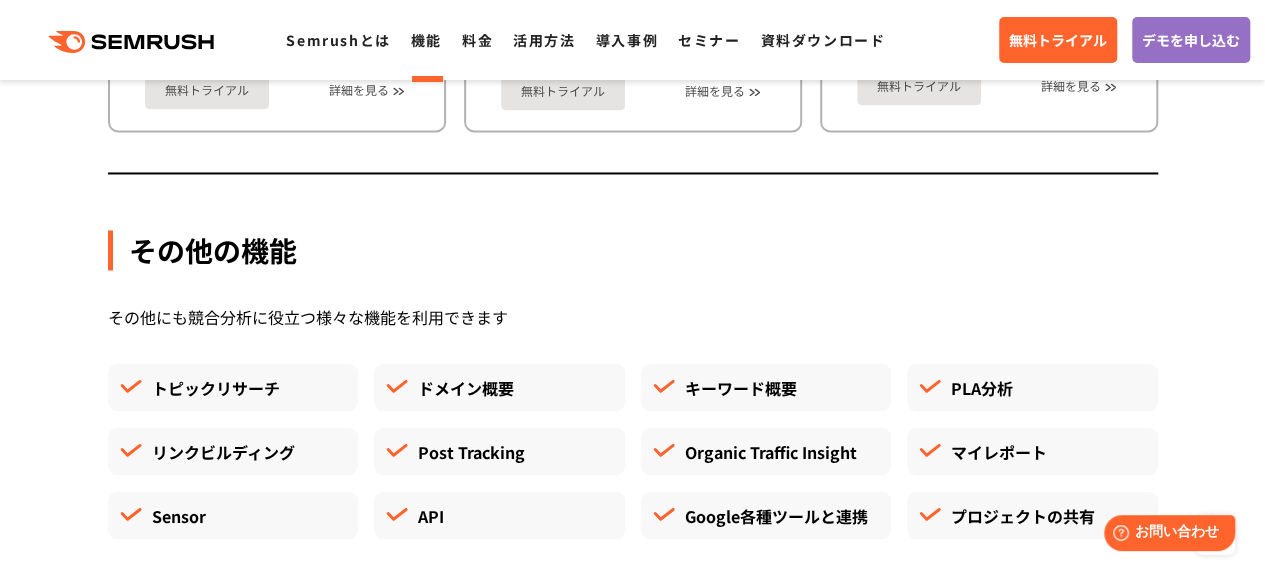 click on "リンクビルディング" at bounding box center (233, 451) 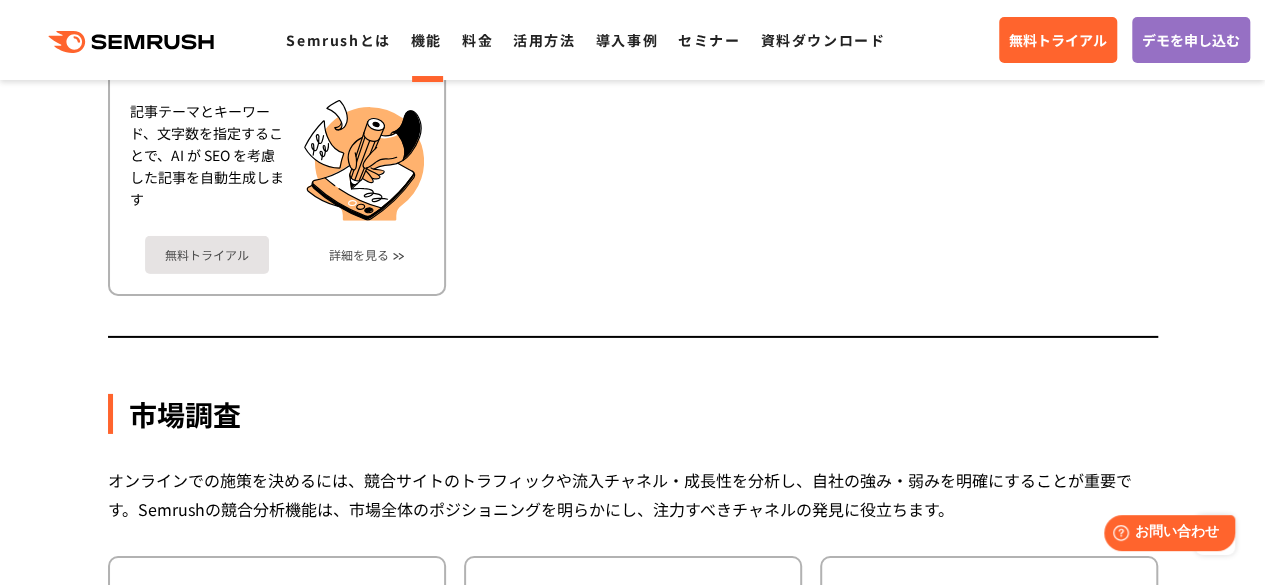 scroll, scrollTop: 2900, scrollLeft: 0, axis: vertical 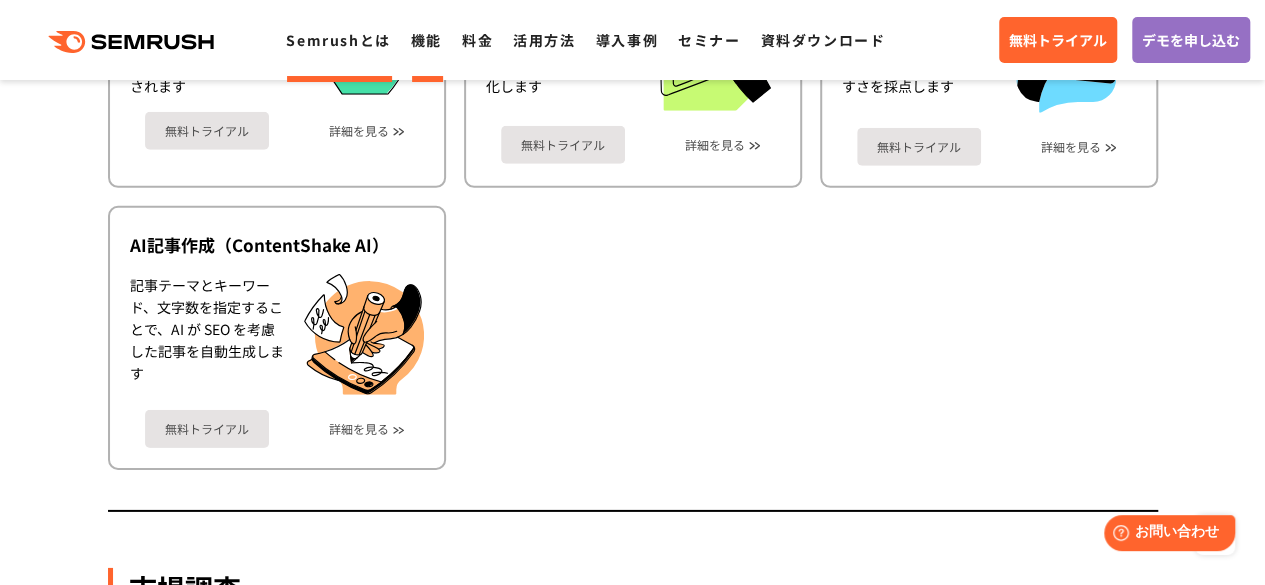 click on "Semrushとは" at bounding box center (338, 40) 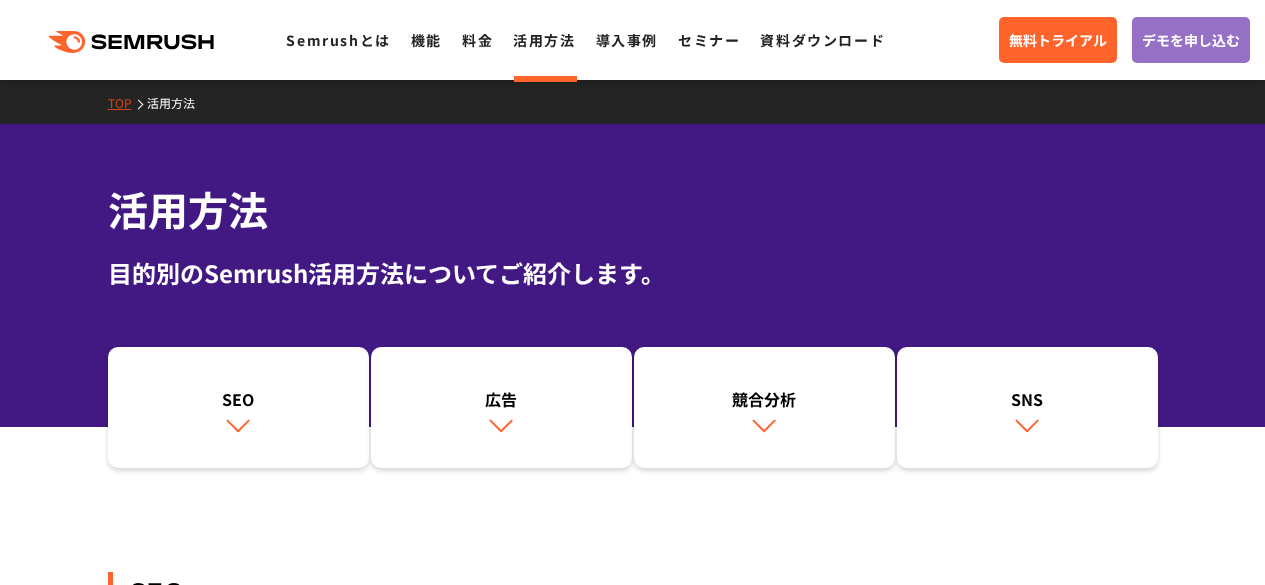 scroll, scrollTop: 300, scrollLeft: 0, axis: vertical 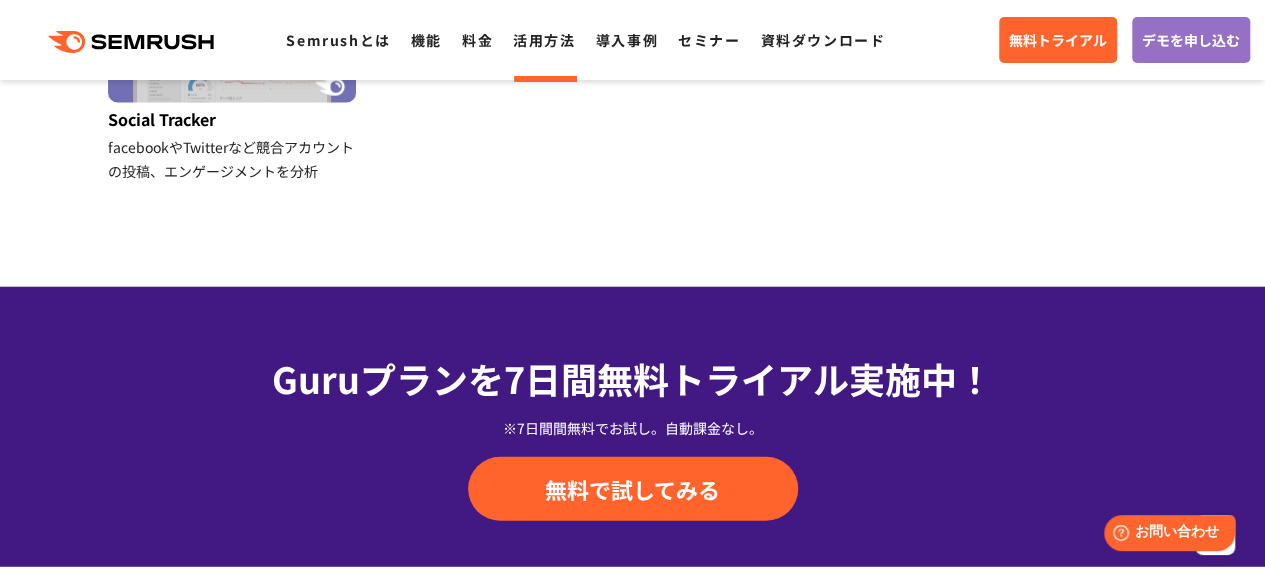 click on ".cls {fill: #FF642D;} .cls {fill: #FF642D;}
Semrushとは
機能
料金
活用方法
導入事例
セミナー
資料ダウンロード
無料トライアル
デモを申し込む" at bounding box center (632, 40) 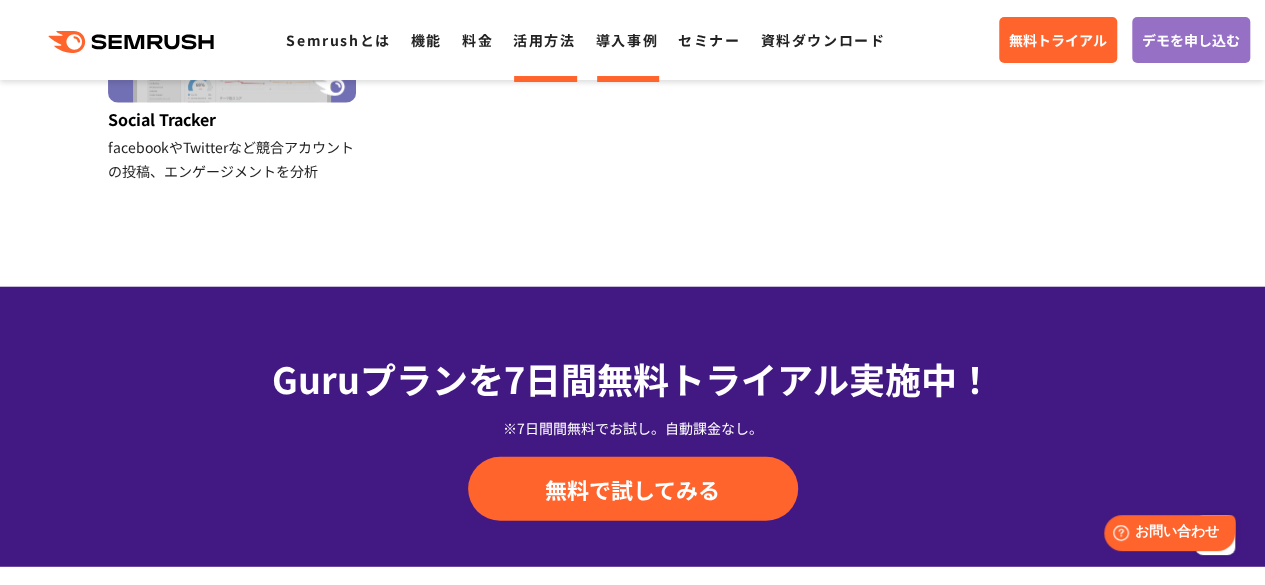 click on "導入事例" at bounding box center [627, 40] 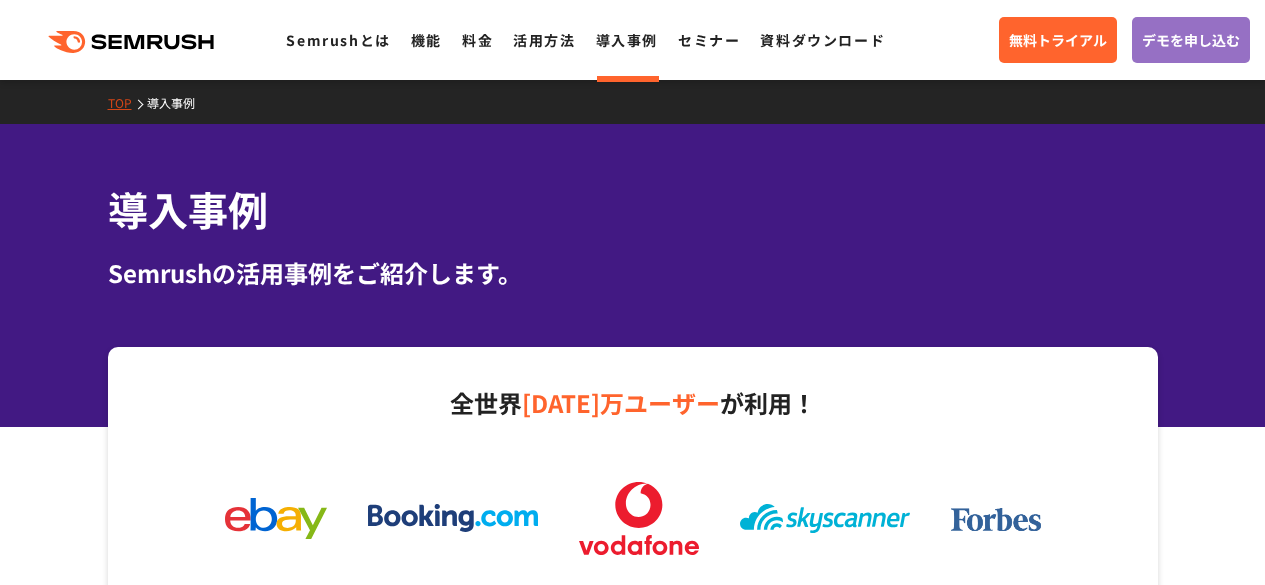 scroll, scrollTop: 200, scrollLeft: 0, axis: vertical 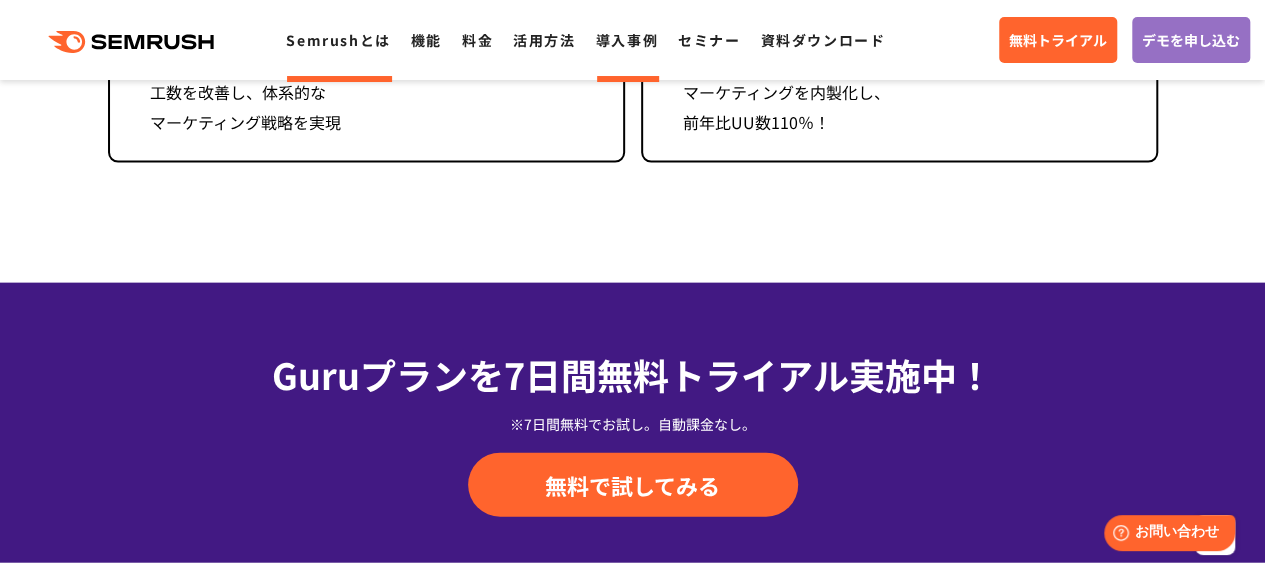 click on "Semrushとは" at bounding box center (338, 40) 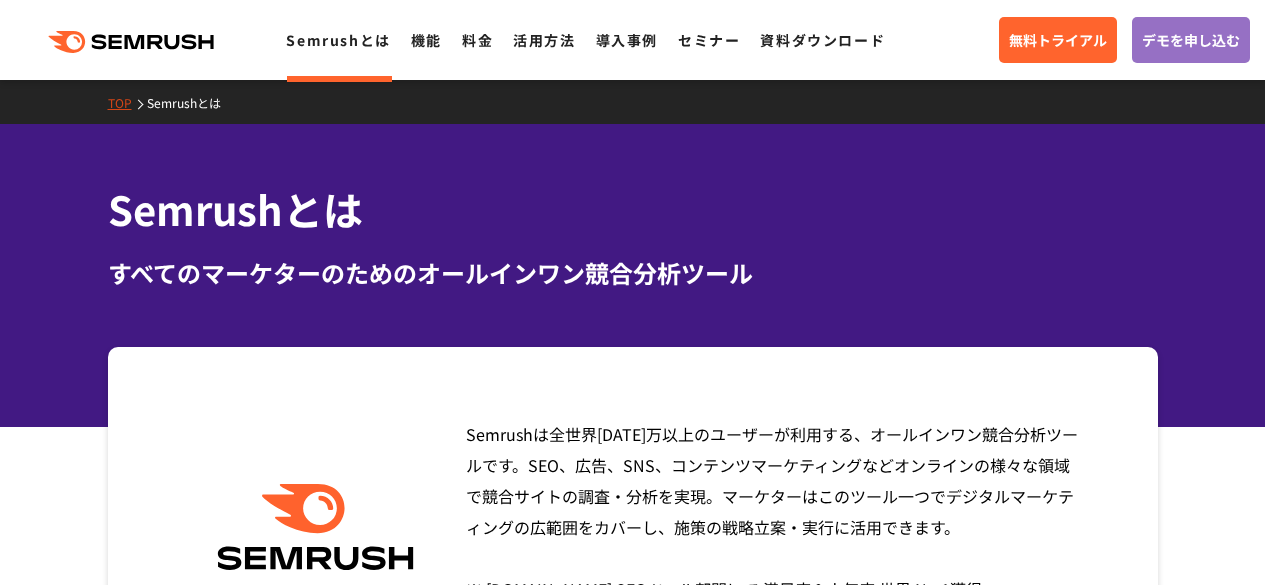 scroll, scrollTop: 0, scrollLeft: 0, axis: both 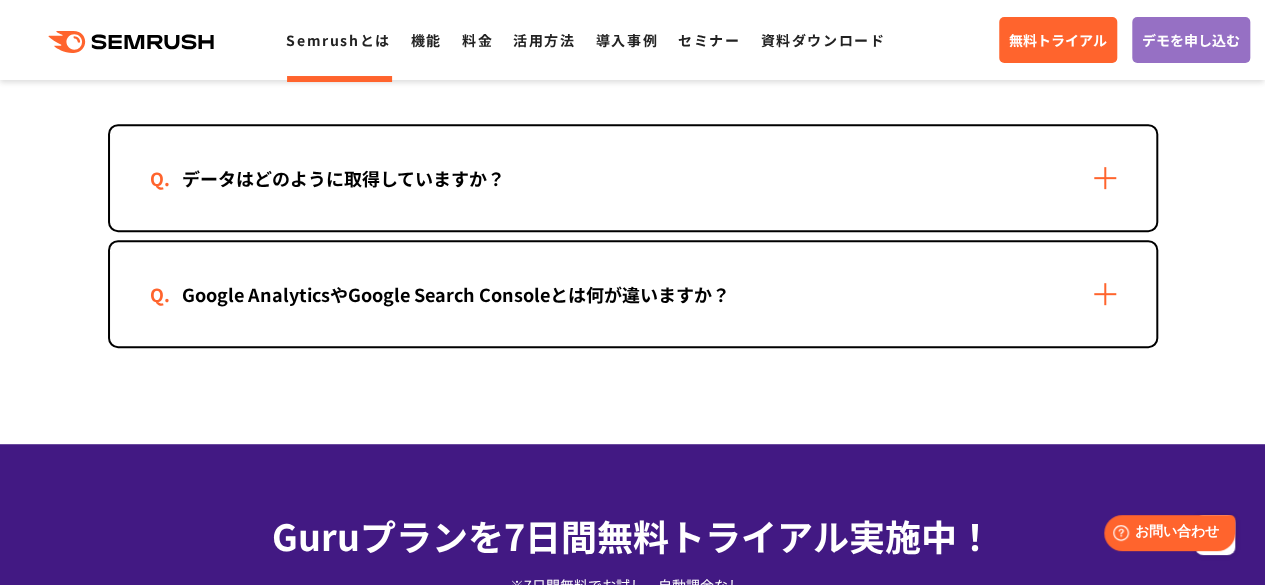 click on "データはどのように取得していますか？" at bounding box center (633, 178) 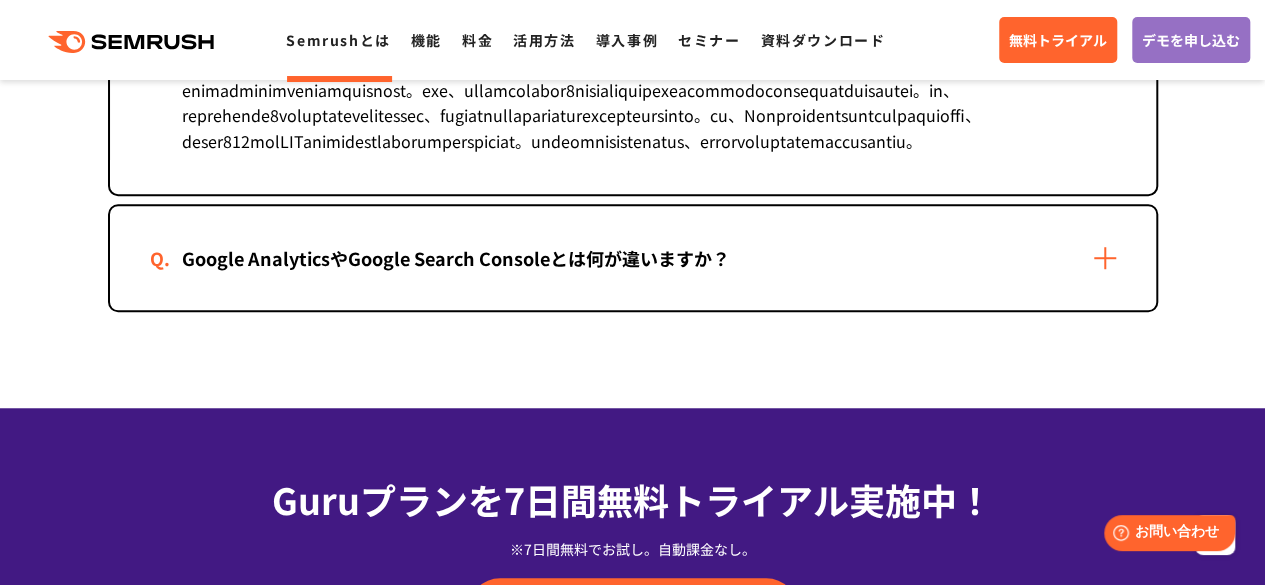 scroll, scrollTop: 4600, scrollLeft: 0, axis: vertical 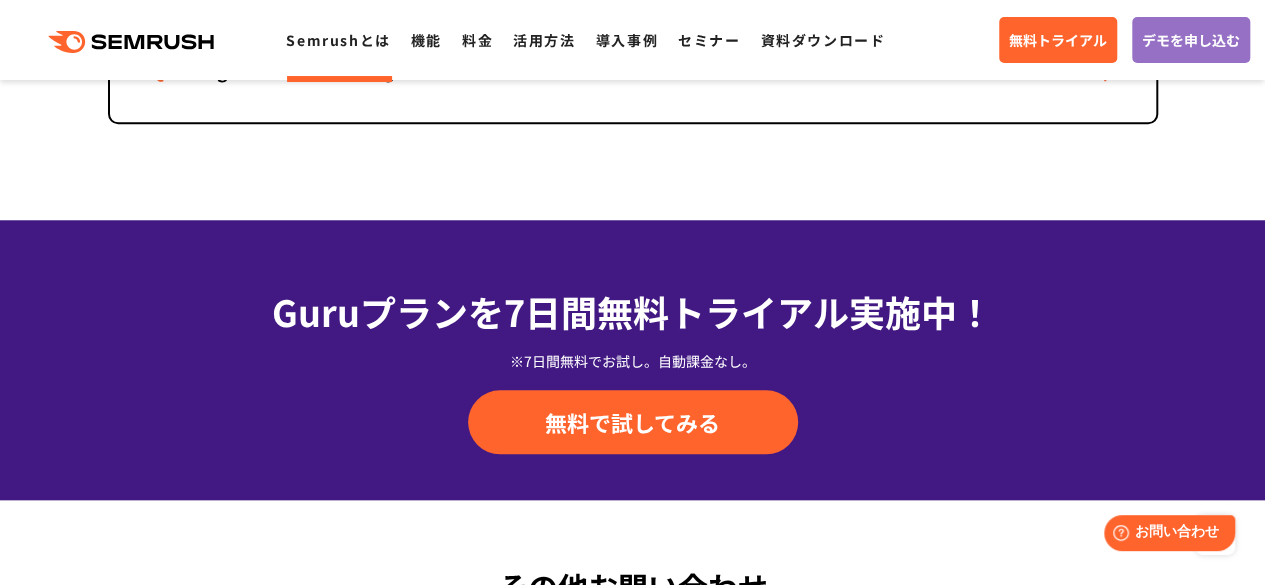 click on "Google AnalyticsやGoogle Search Consoleとは何が違いますか？" at bounding box center (633, 70) 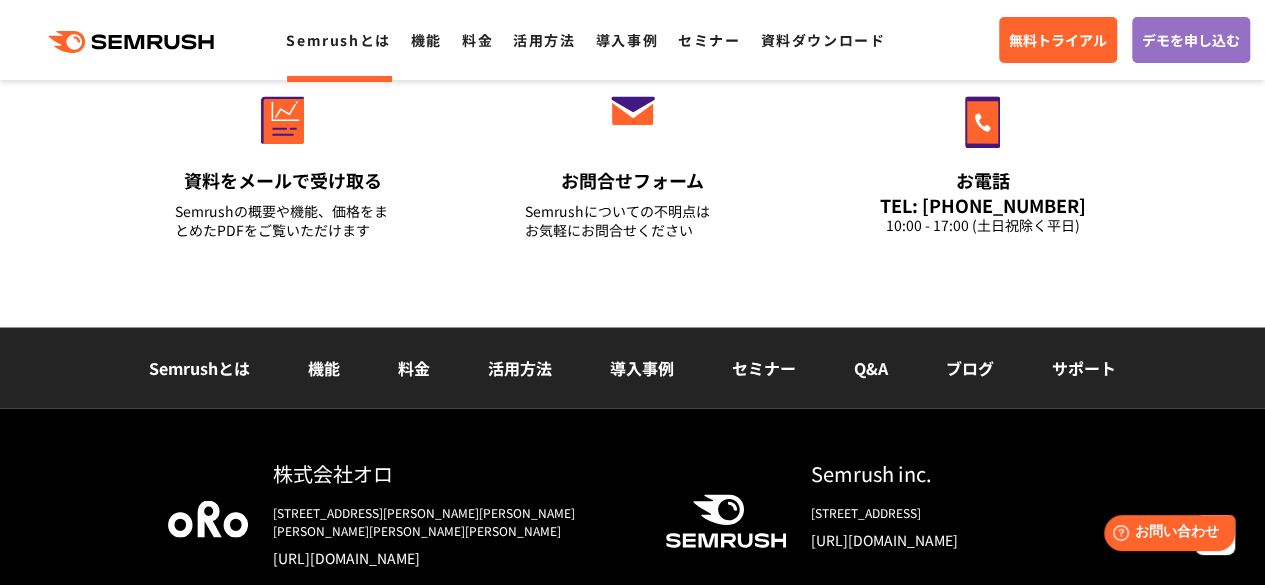 scroll, scrollTop: 5612, scrollLeft: 0, axis: vertical 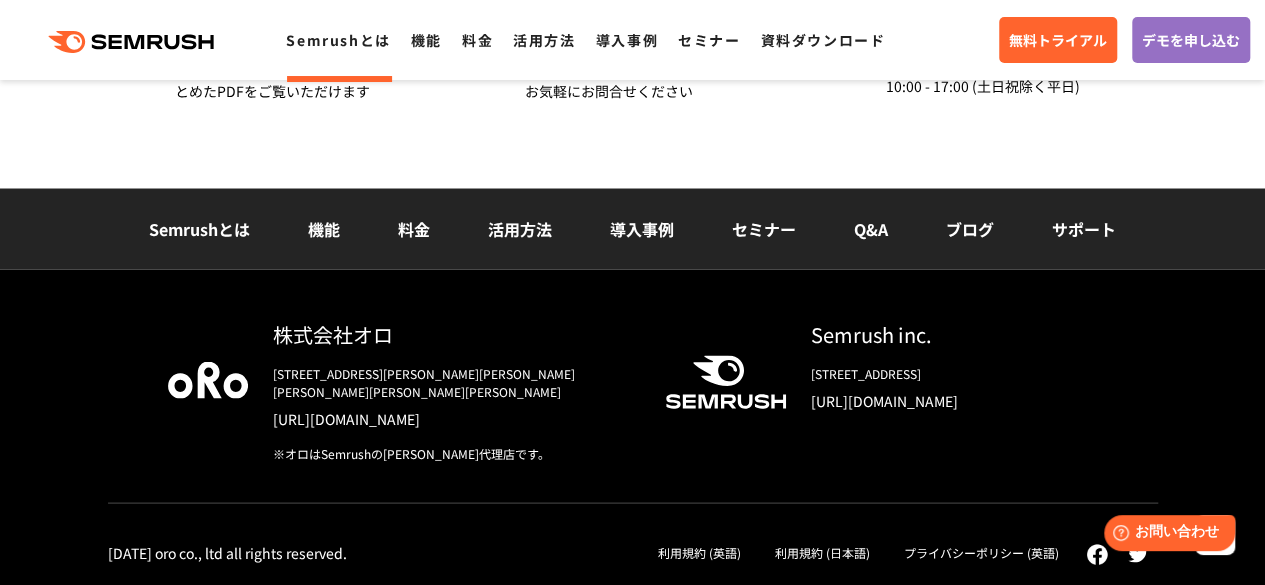 click on "機能" at bounding box center (324, 228) 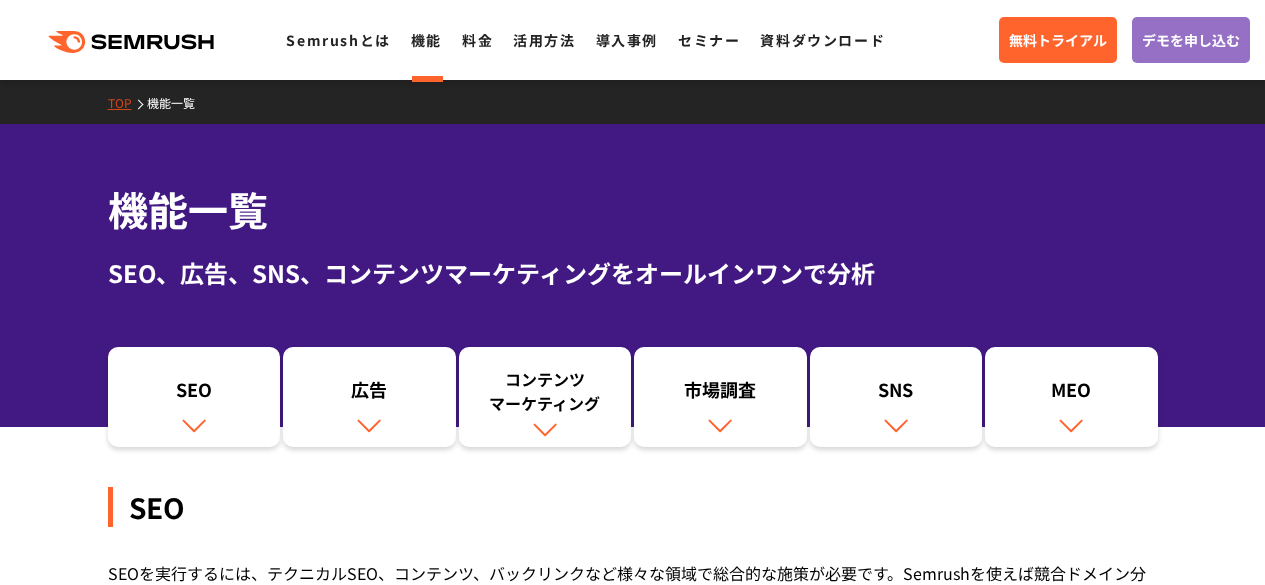 scroll, scrollTop: 400, scrollLeft: 0, axis: vertical 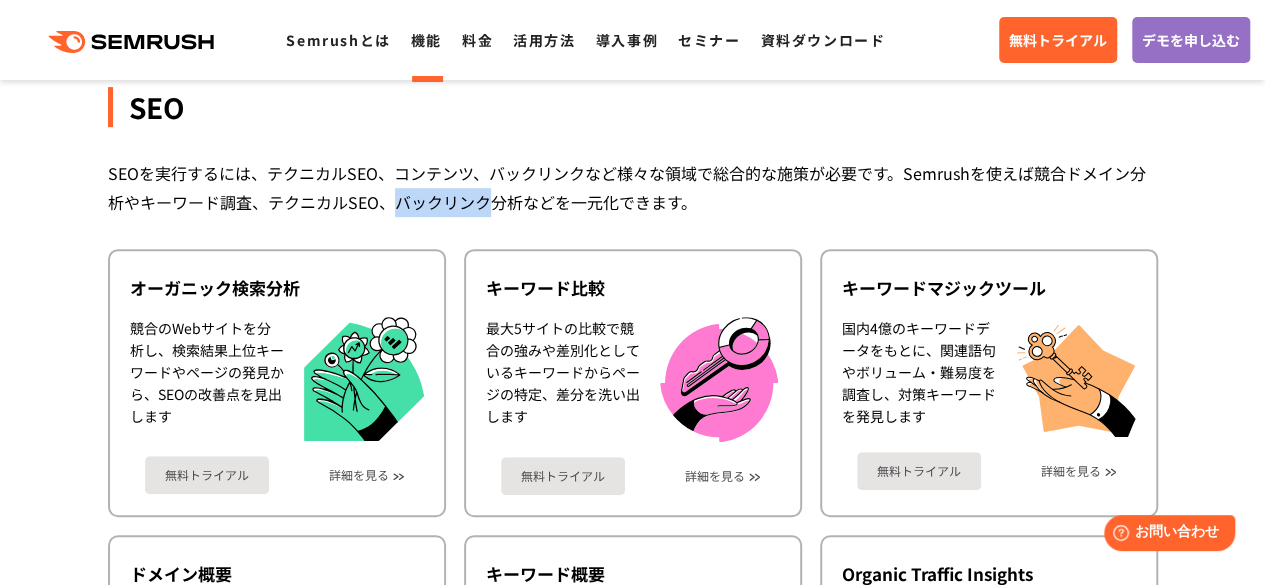 drag, startPoint x: 388, startPoint y: 207, endPoint x: 484, endPoint y: 201, distance: 96.18732 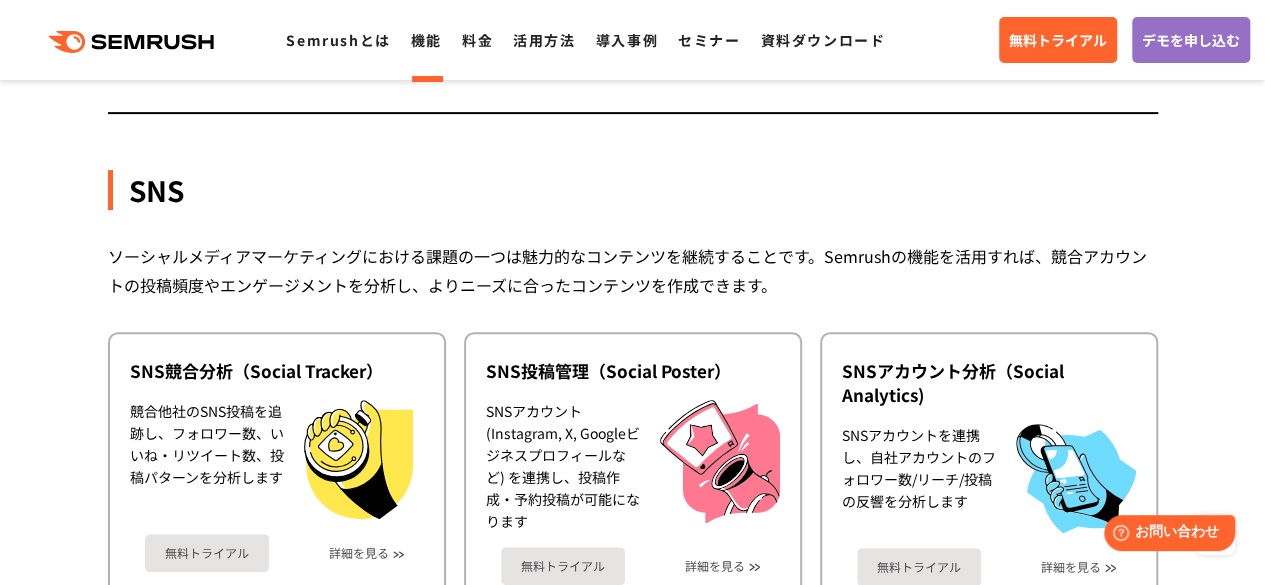 scroll, scrollTop: 4200, scrollLeft: 0, axis: vertical 